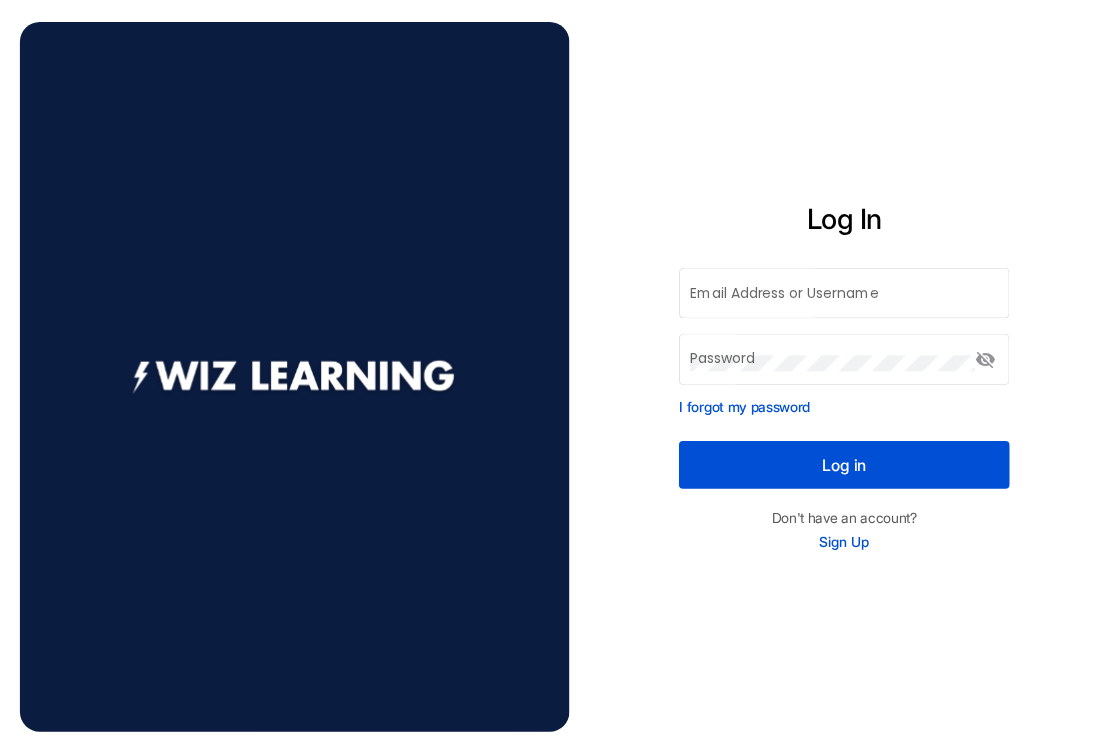 scroll, scrollTop: 0, scrollLeft: 0, axis: both 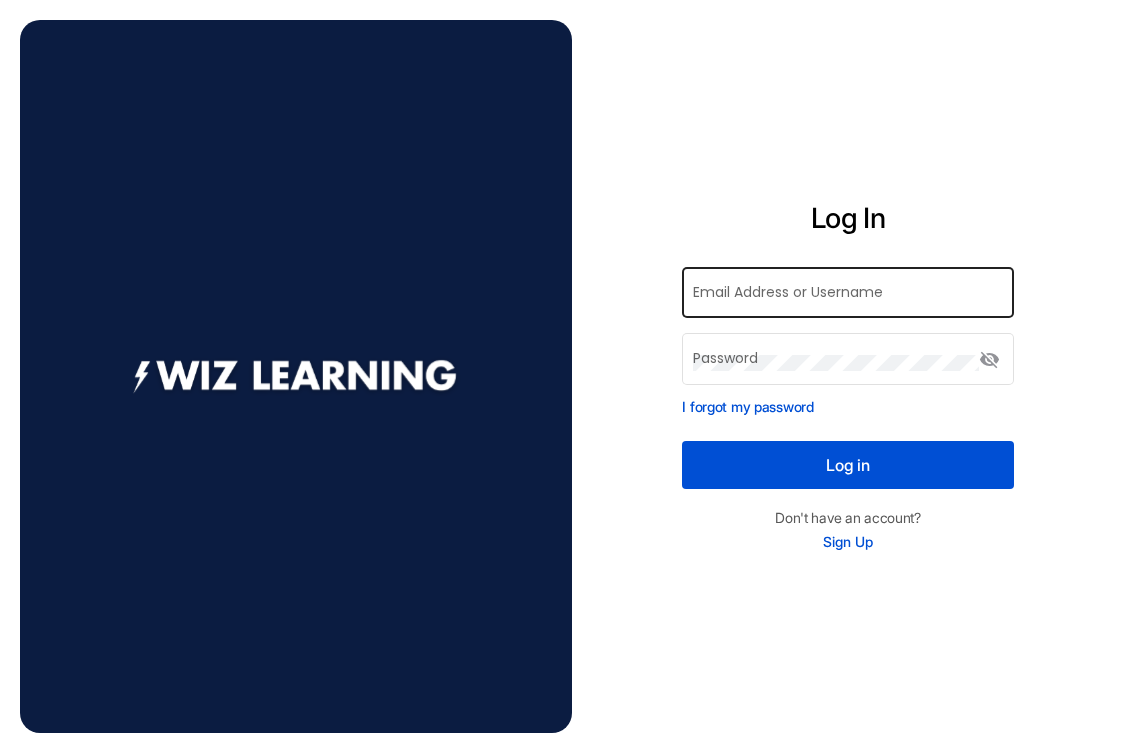 click on "Email Address or Username" at bounding box center (848, 297) 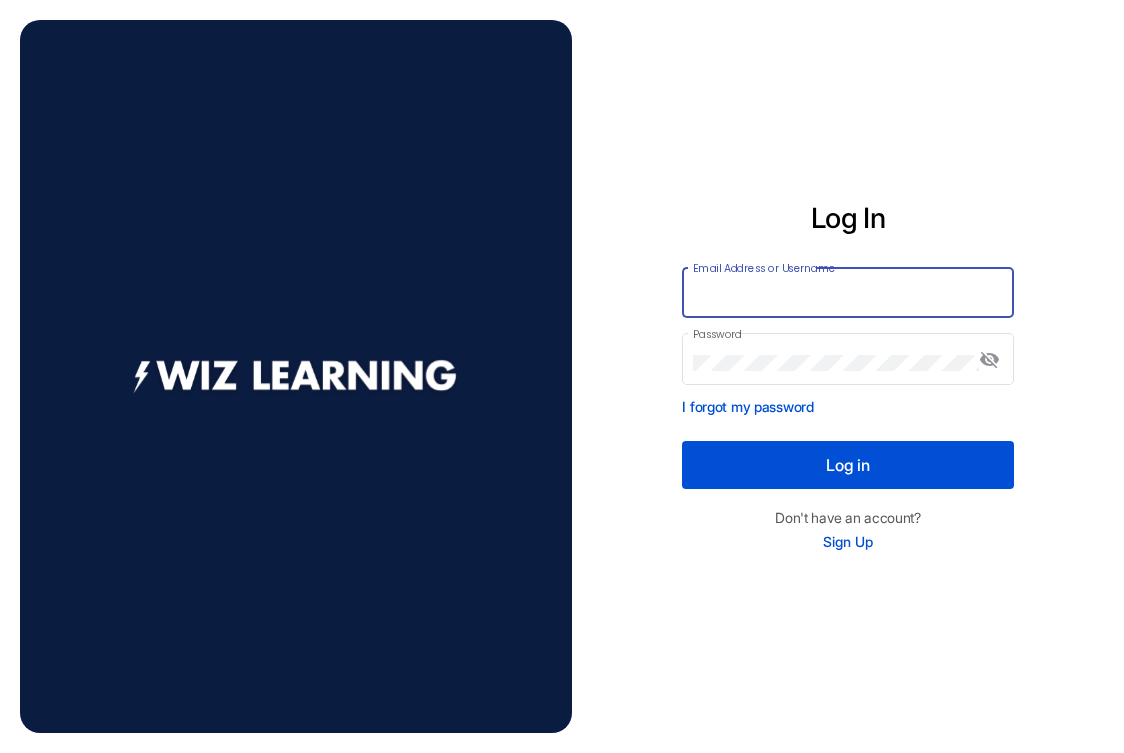 type on "**********" 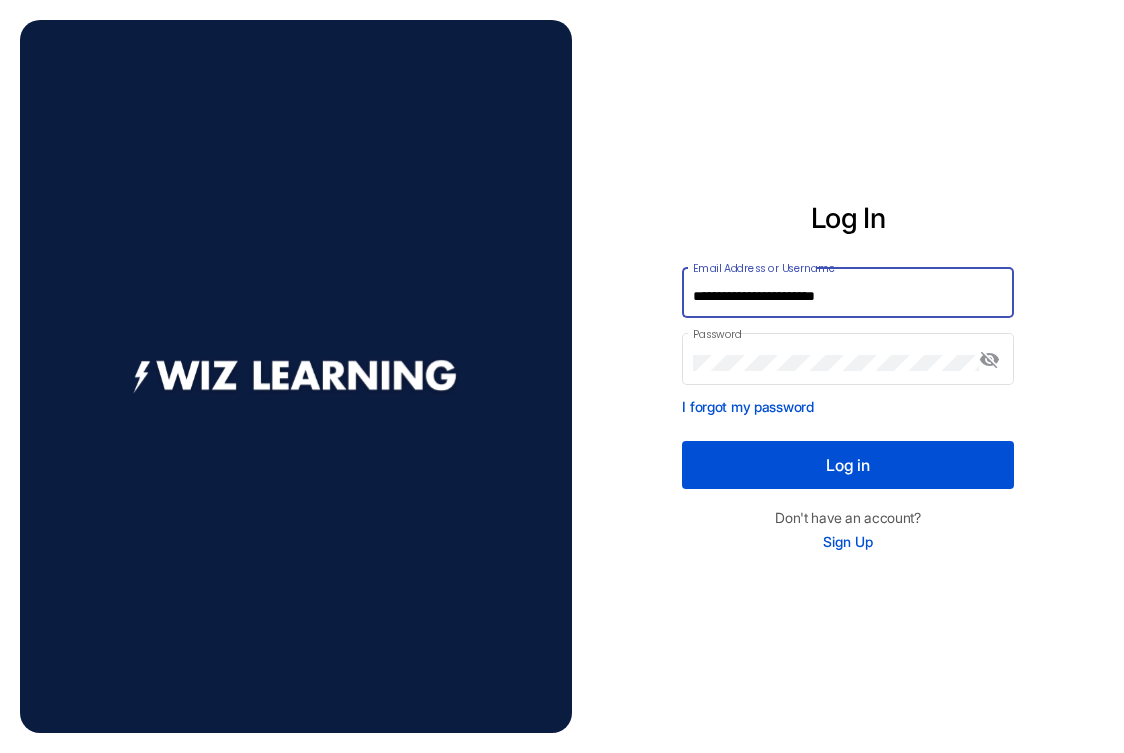 click on "Log in" 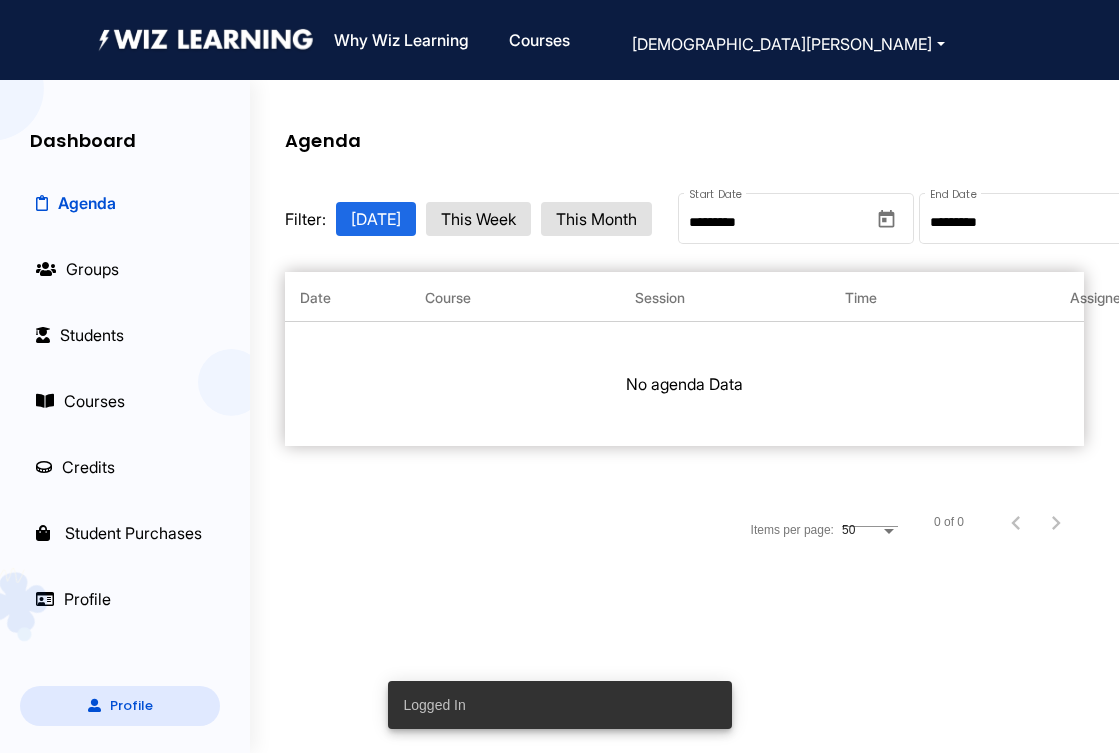 click on "Courses" at bounding box center (80, 401) 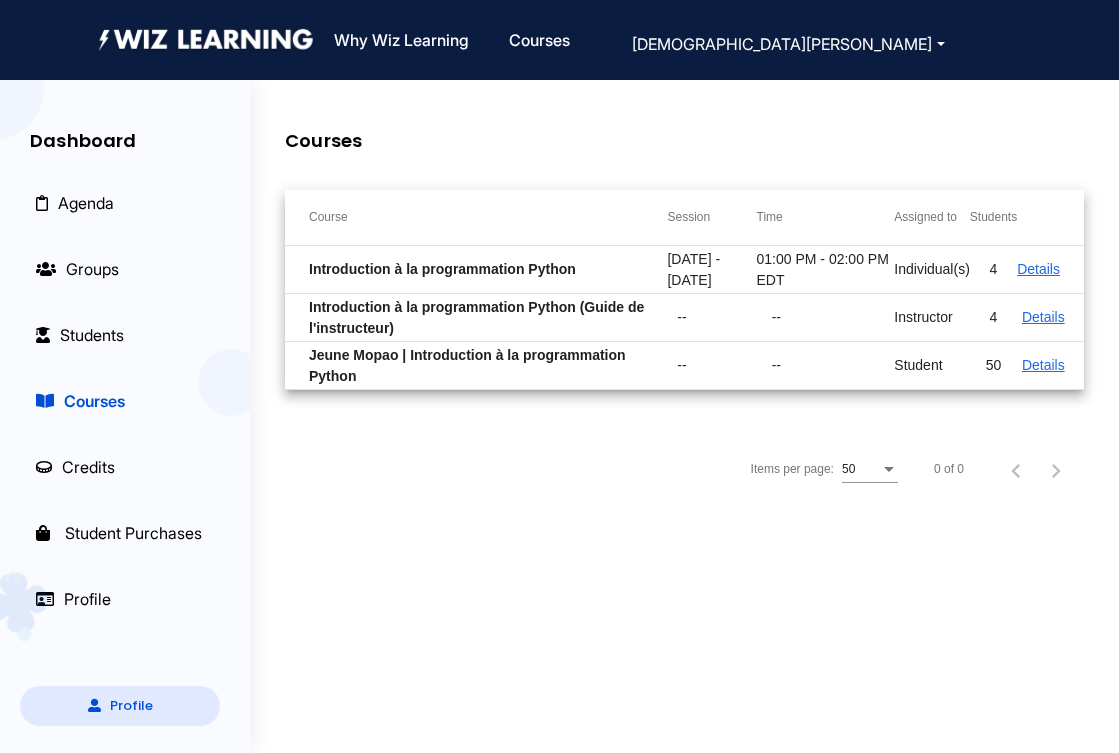 click on "Details" 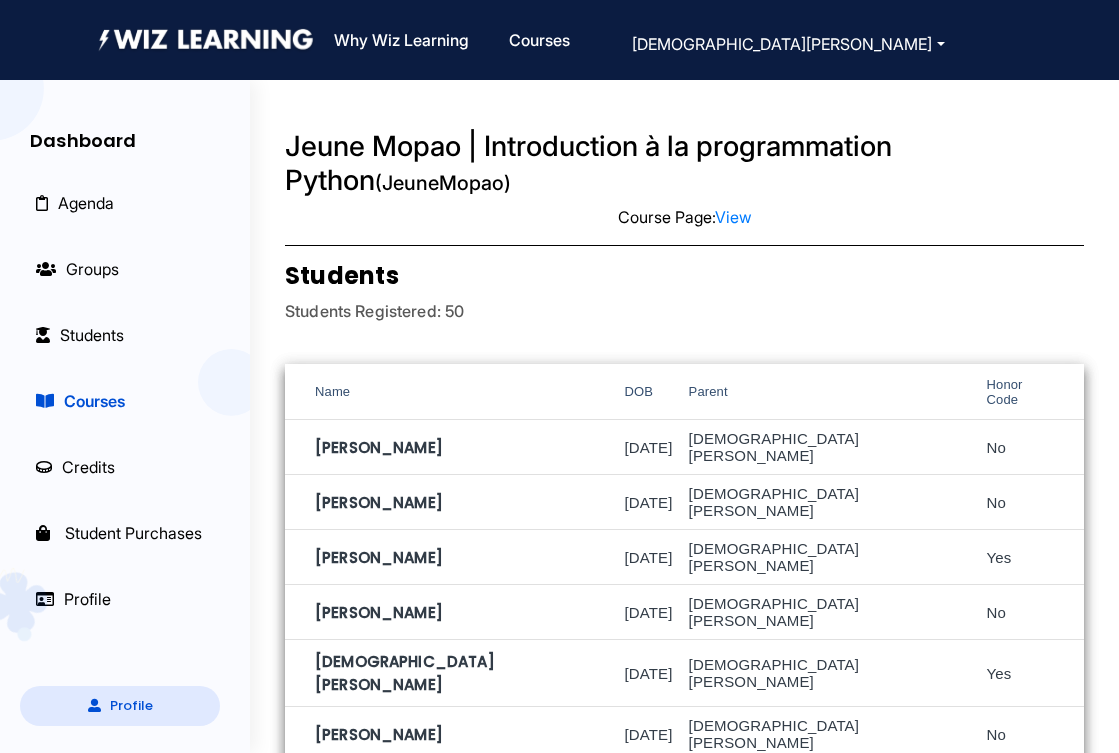 click on "Why Wiz Learning  Programs Courses  Christian Kanyankogote   Dashboard   Sign Out   Christian Kanyankogote   Dashboard   Sign Out  Dashboard  Agenda  Groups  Students  Courses  Credits  Student Purchases  Profile  Profile Jeune Mopao | Introduction à la programmation Python  (JeuneMopao)  Course Page:  View  Students   Students Registered: 50   Name   DOB   Parent   Honor Code   Malaika Kanyankogote   04/29/2004   Christian Kanyankogote   No   Bryan Kanyankogote   04/29/2004   Christian Kanyankogote   No   Evan Kanyankogote   04/29/2004   Christian Kanyankogote   Yes   Clemence Bineguro   04/29/2004   Christian Kanyankogote   No   Christian Bineguro   04/29/2004   Christian Kanyankogote   Yes   Yohan Elofa   04/29/2004   Christian Kanyankogote   No   Rais Maduda   04/29/2004   Christian Kanyankogote   Yes   Régis Mutombo   04/29/2004   Christian Kanyankogote   Yes   Hyacinthe Mutombo   04/29/2004   Christian Kanyankogote   Yes   Djinou Asiel Codjo   04/29/2004   Christian Kanyankogote   Yes   No" at bounding box center (559, 2079) 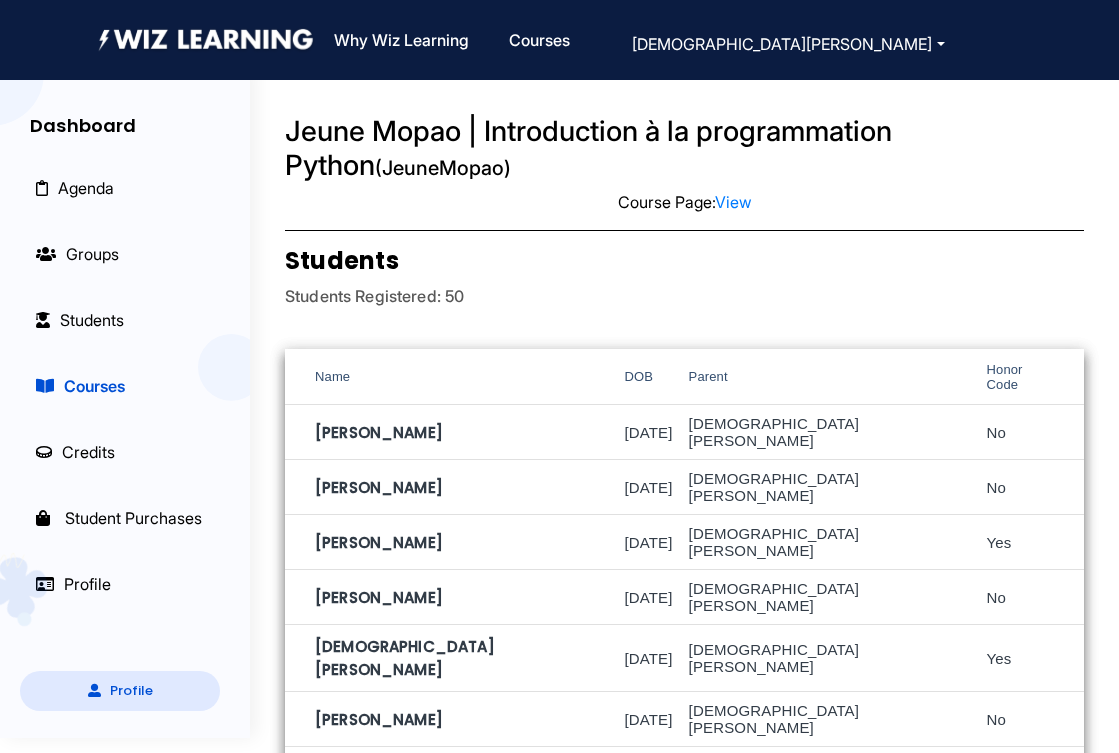 scroll, scrollTop: 0, scrollLeft: 0, axis: both 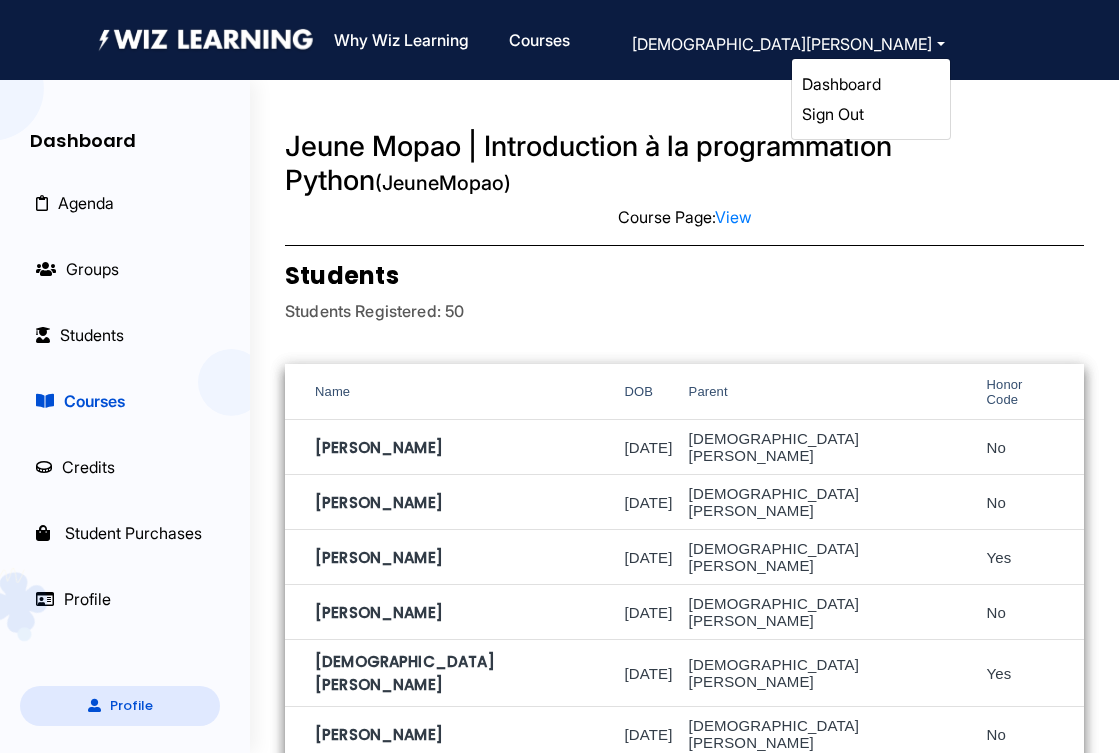 click on "Sign Out" at bounding box center [833, 114] 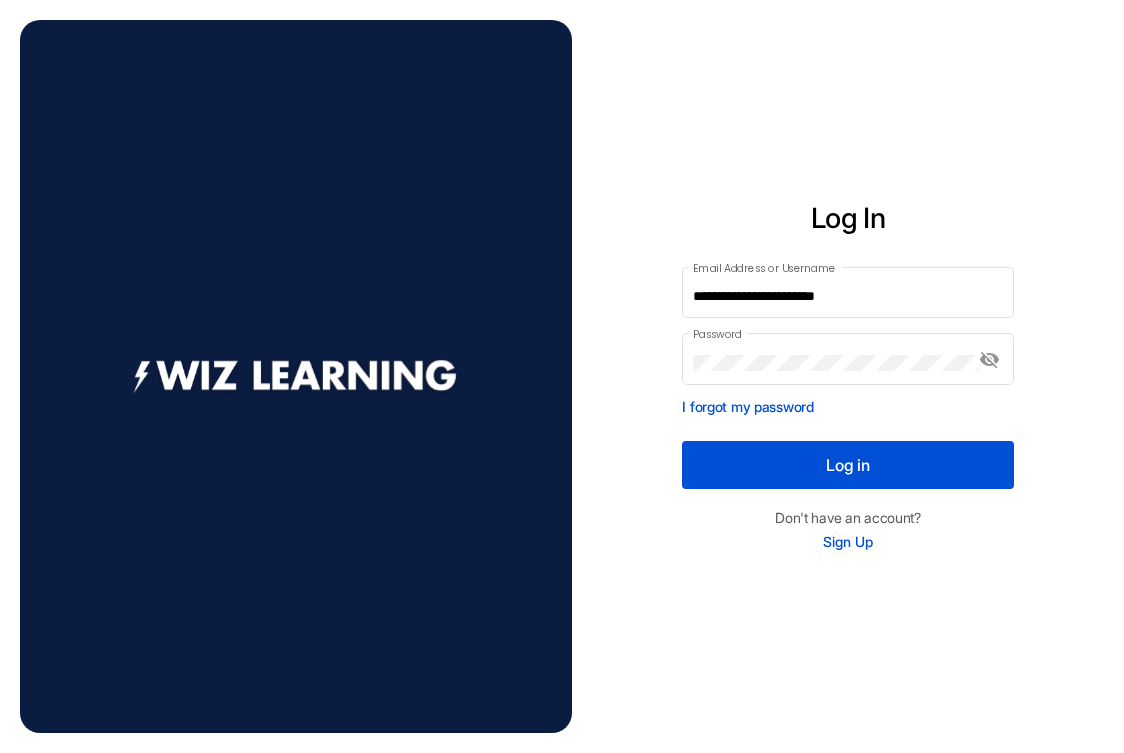 click on "Log in" 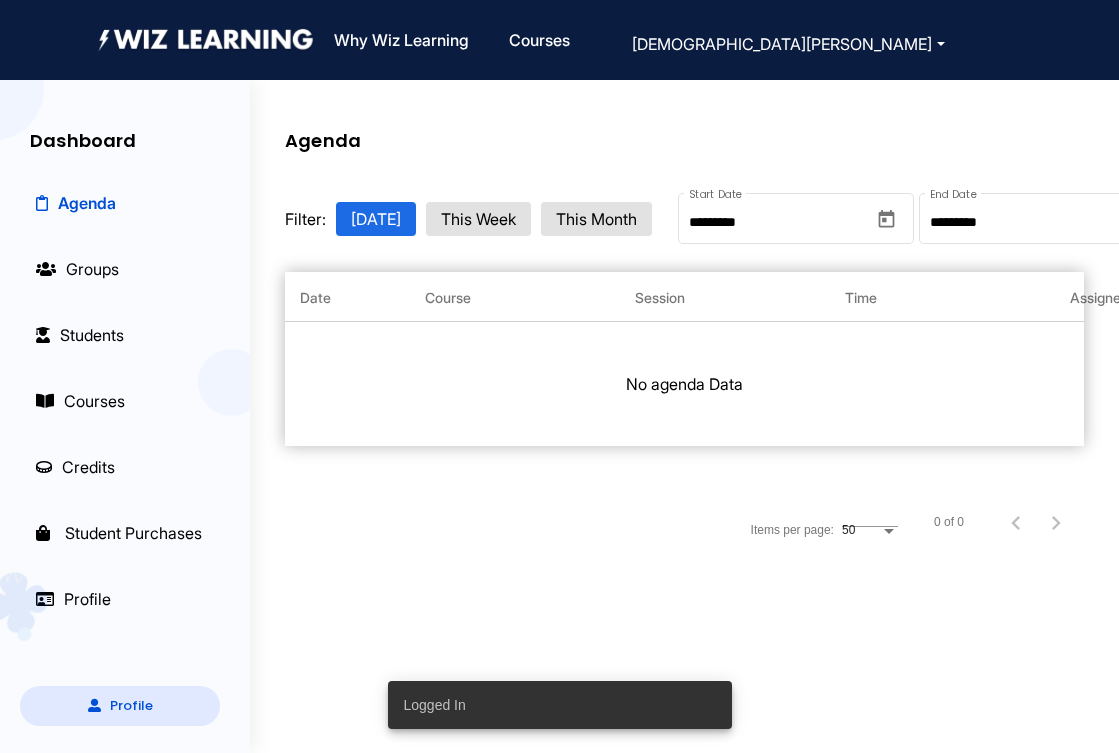 click on "Courses" at bounding box center (80, 401) 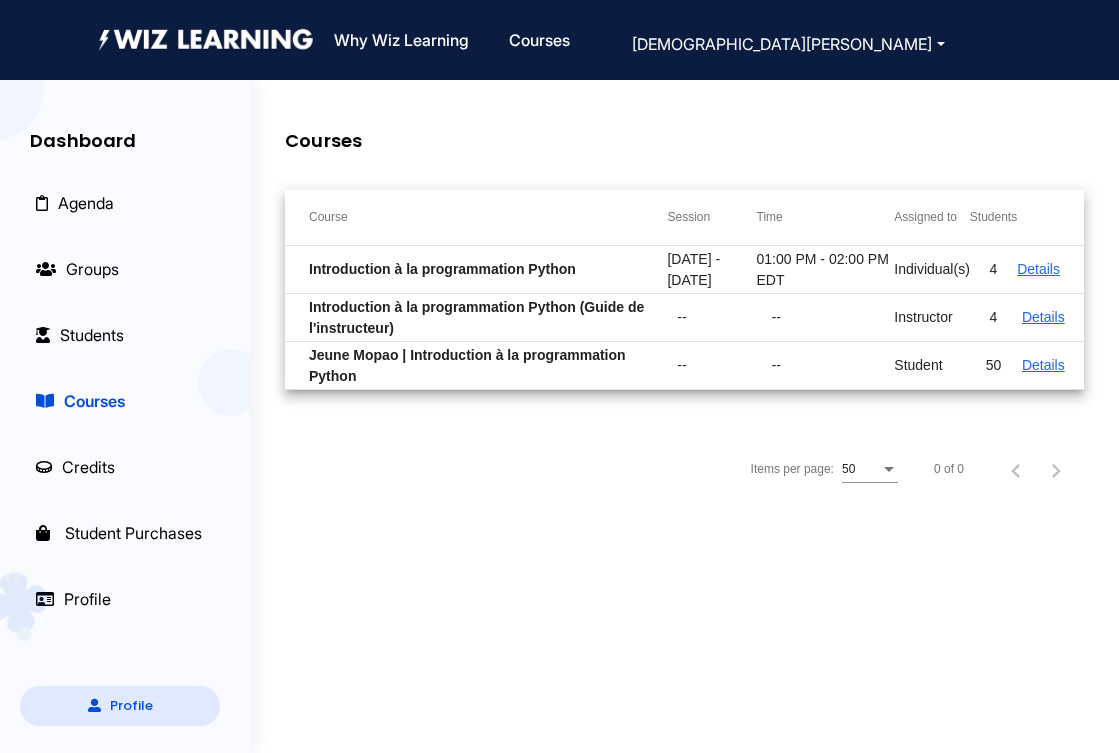 click on "Details" 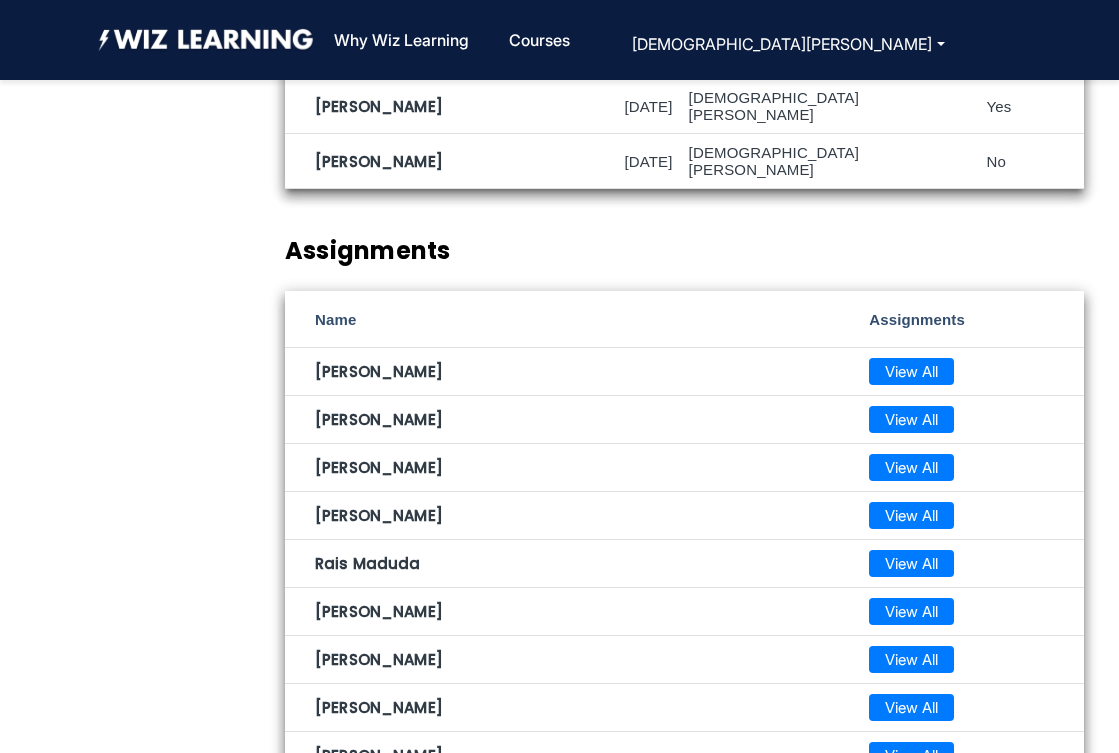 scroll, scrollTop: 2999, scrollLeft: 0, axis: vertical 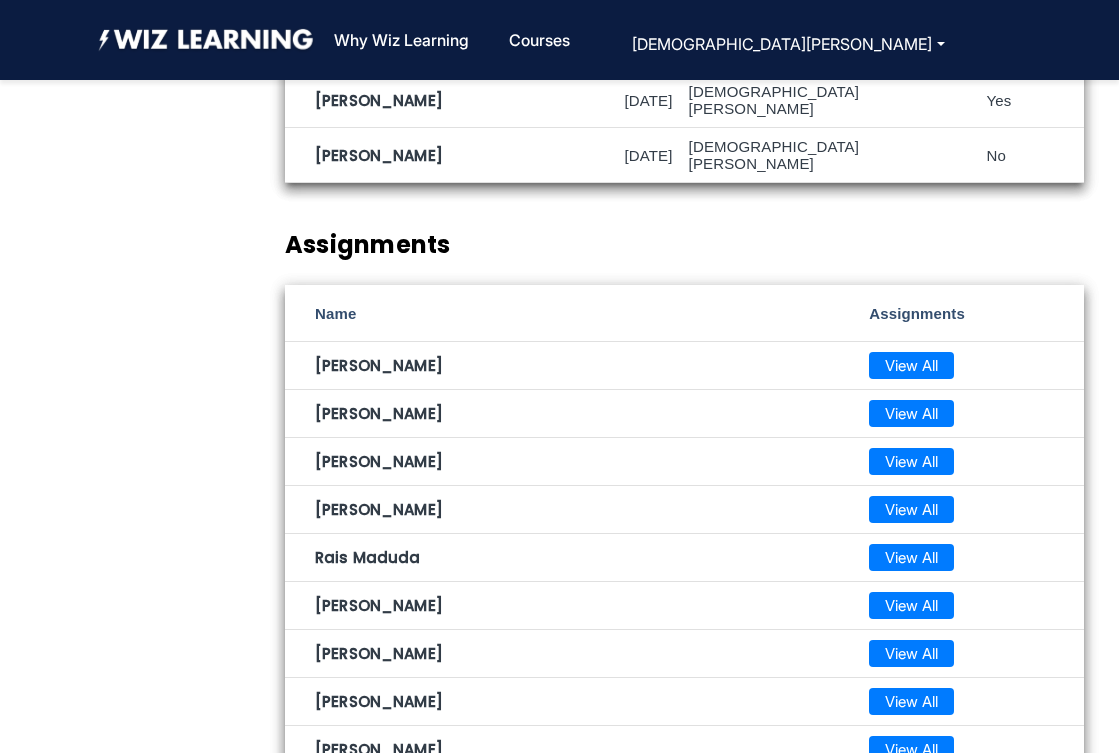 click on "View All" 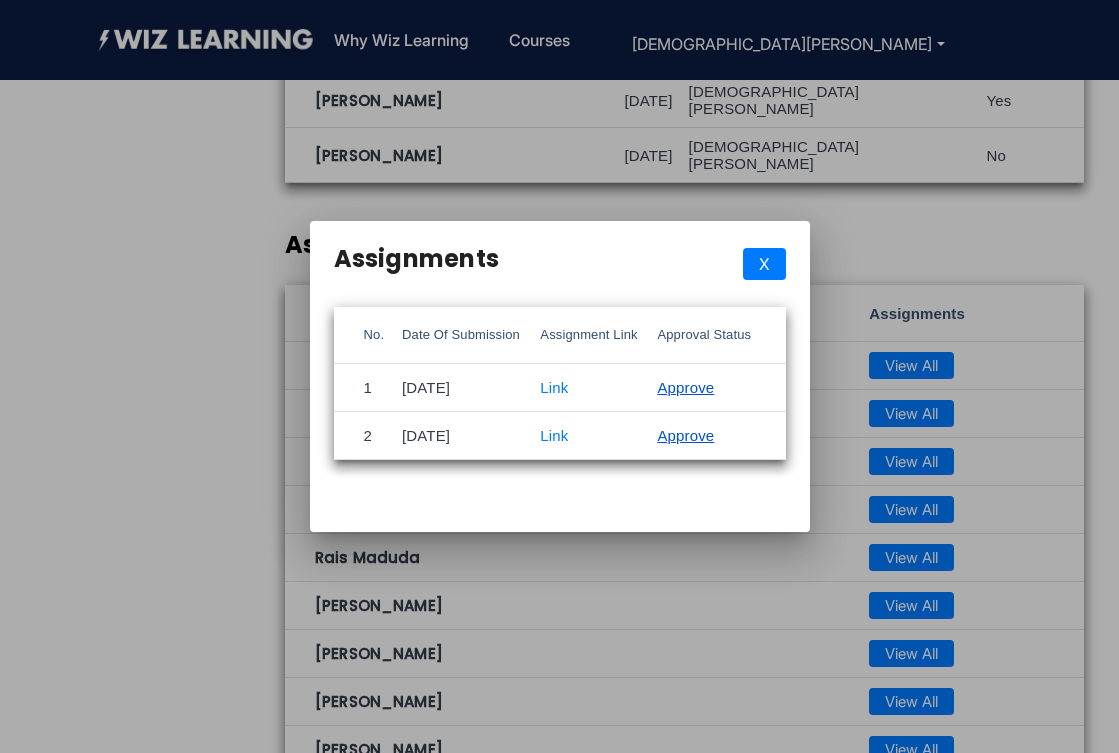 scroll, scrollTop: 0, scrollLeft: 0, axis: both 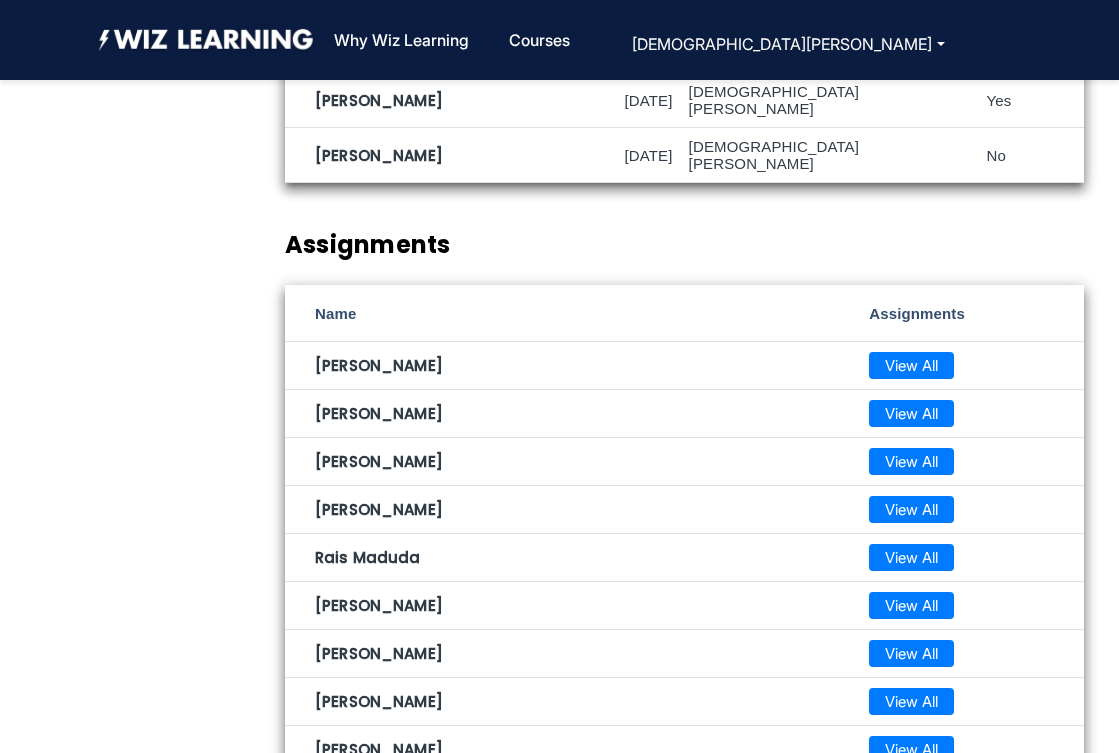 click on "View All" 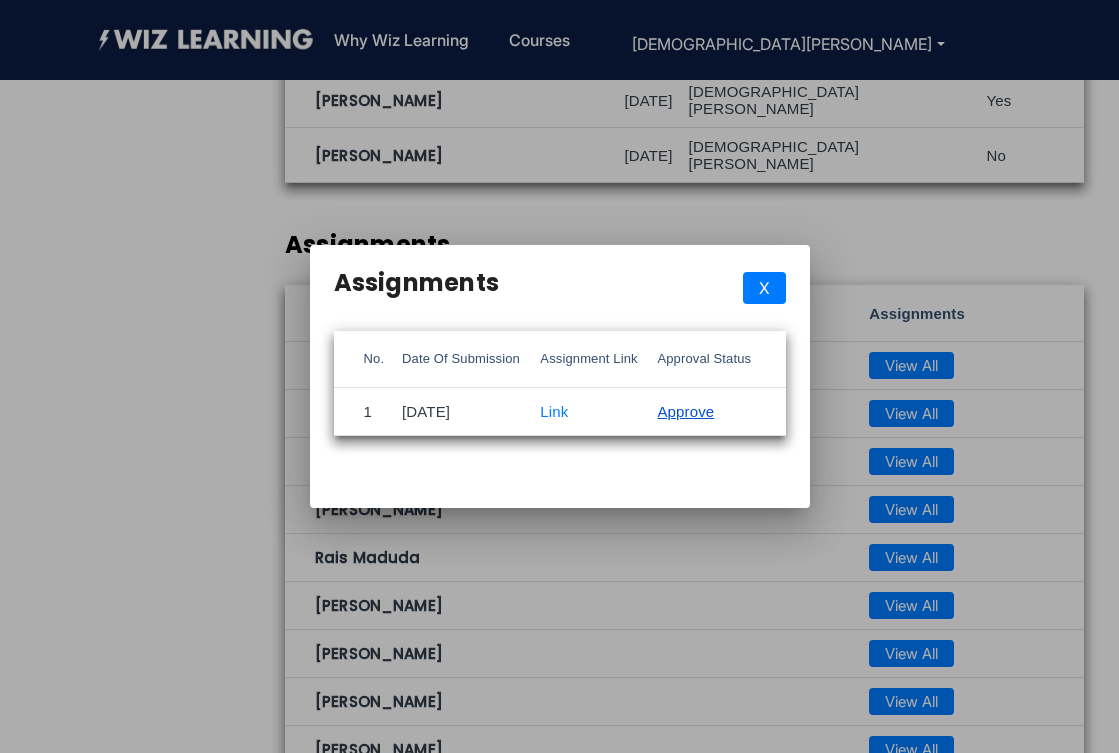 click on "X" at bounding box center [764, 288] 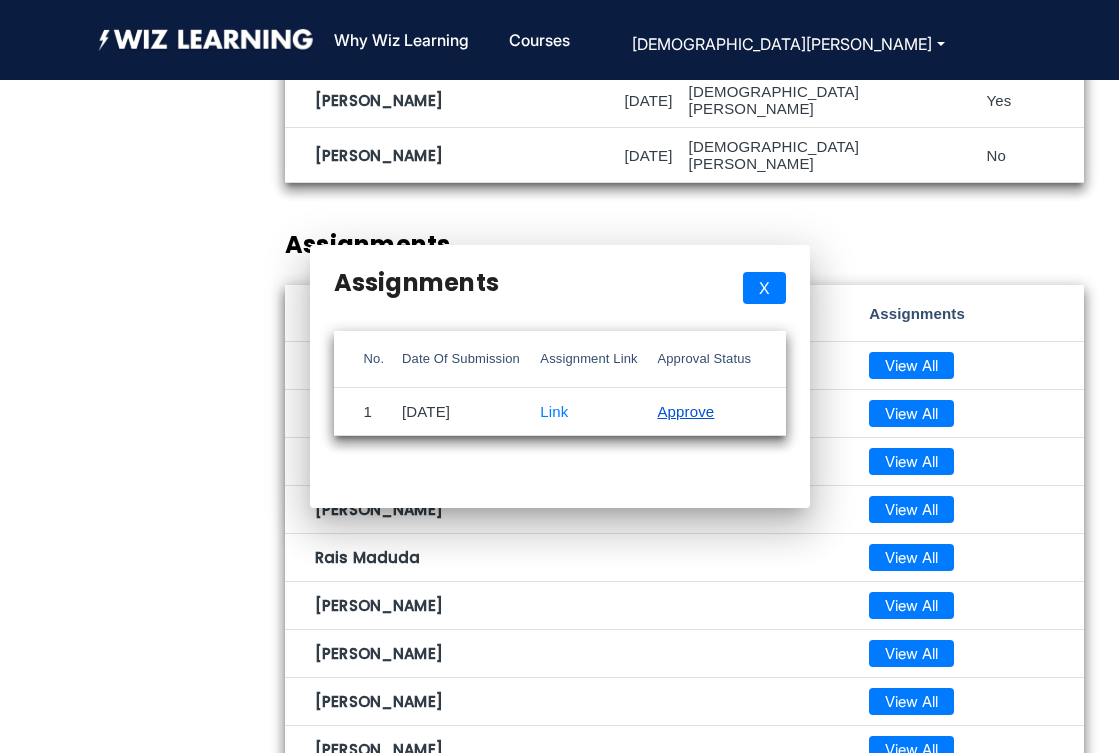 scroll, scrollTop: 2999, scrollLeft: 0, axis: vertical 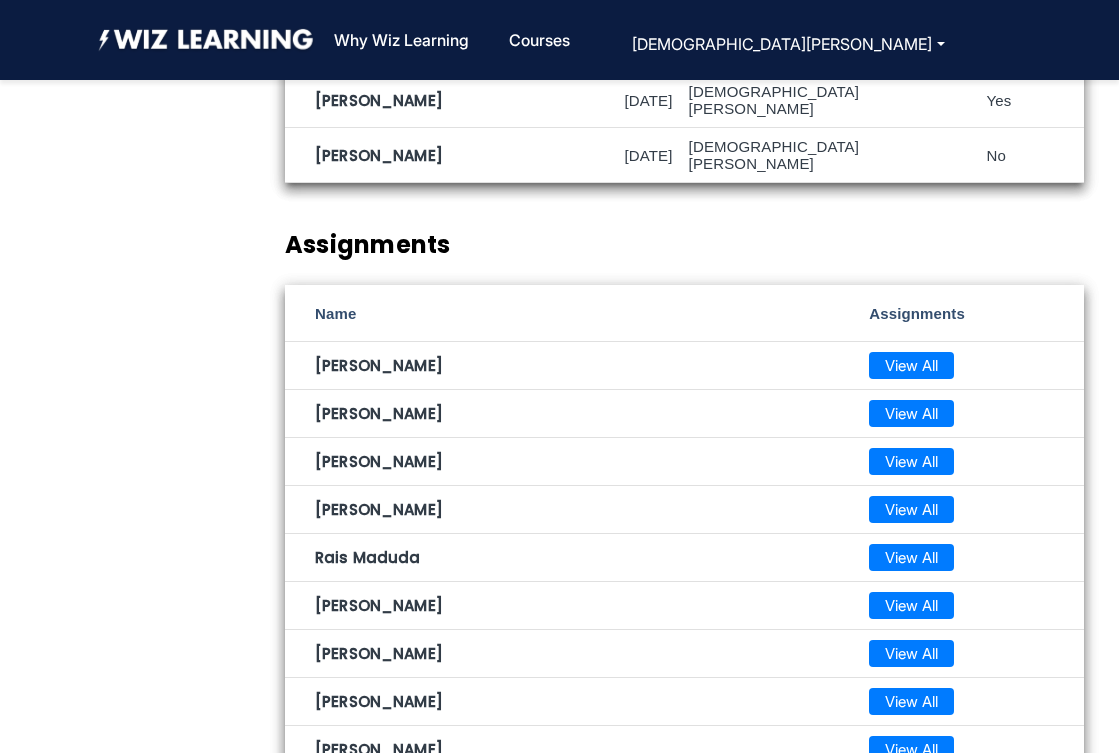 click on "View All" 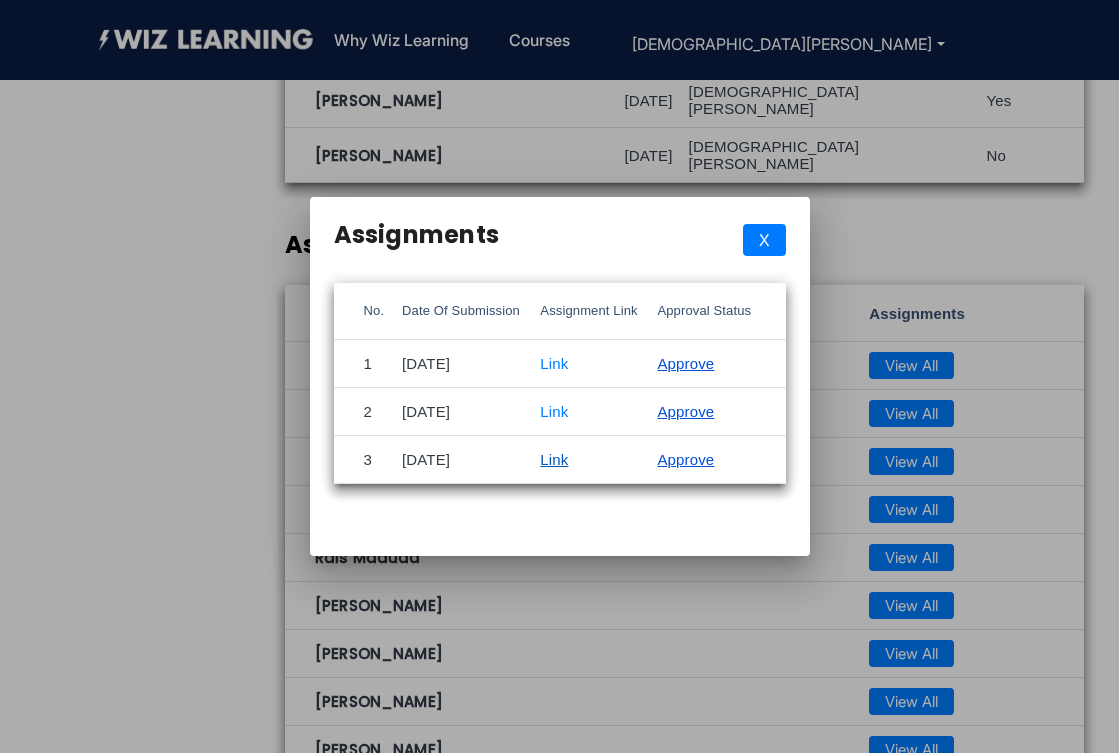 click on "Link" at bounding box center [554, 459] 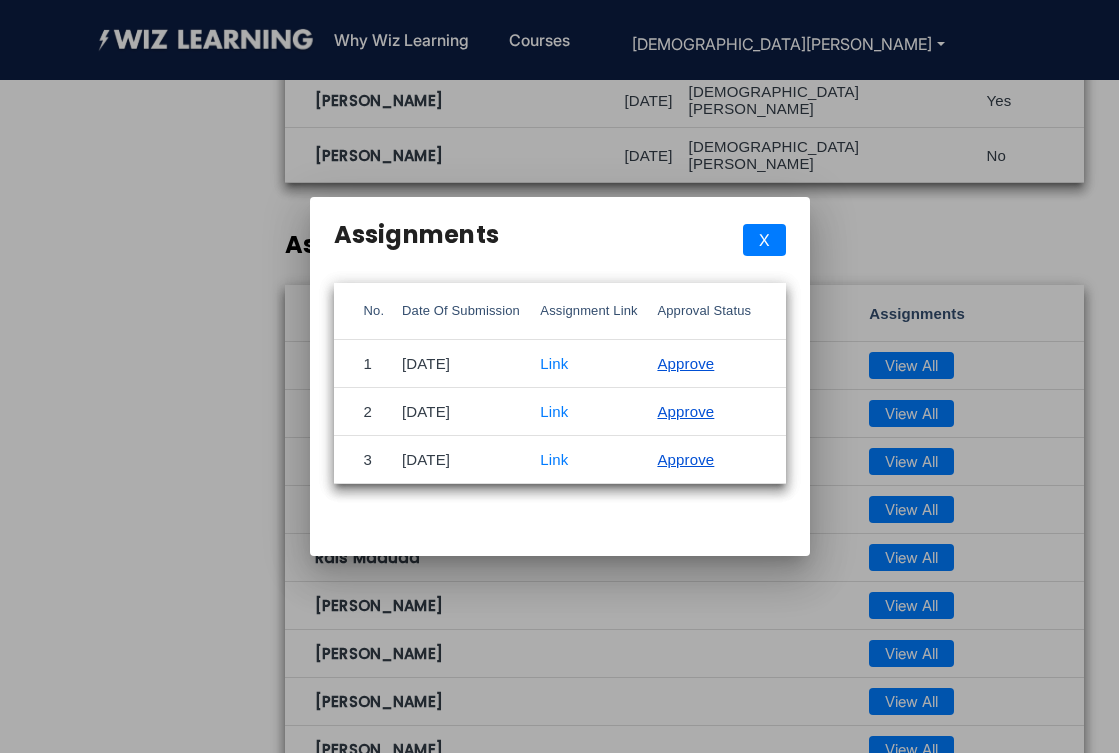 click on "Approve" at bounding box center [685, 459] 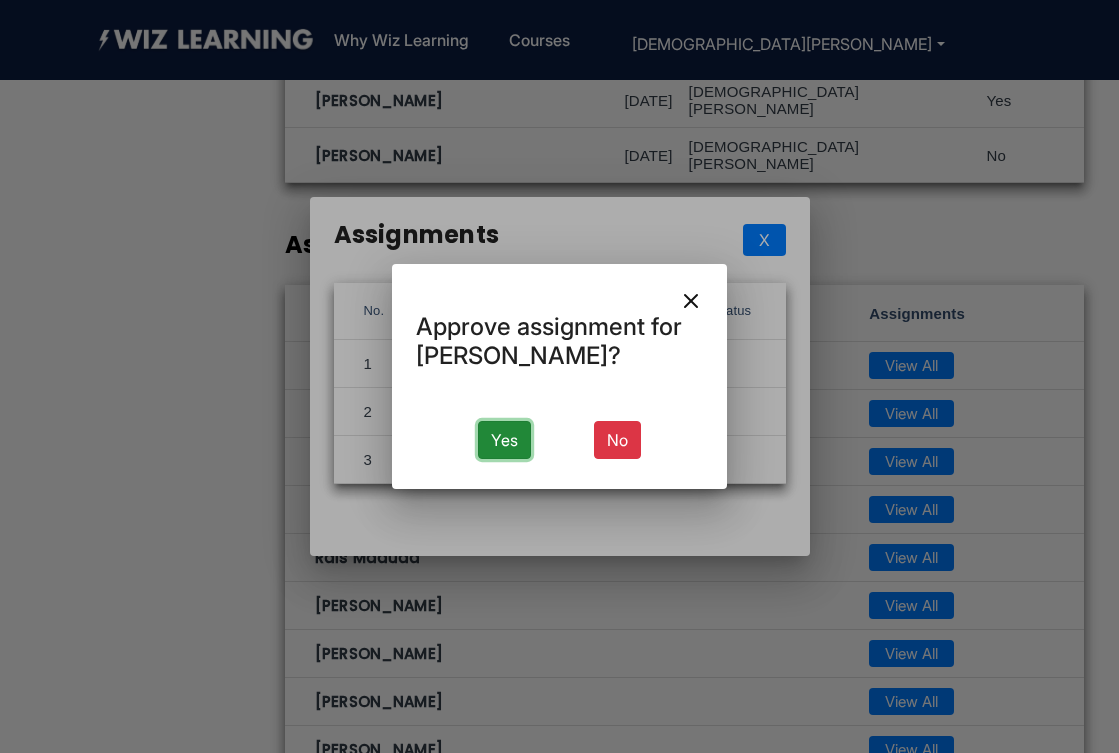 click on "Yes" at bounding box center [504, 440] 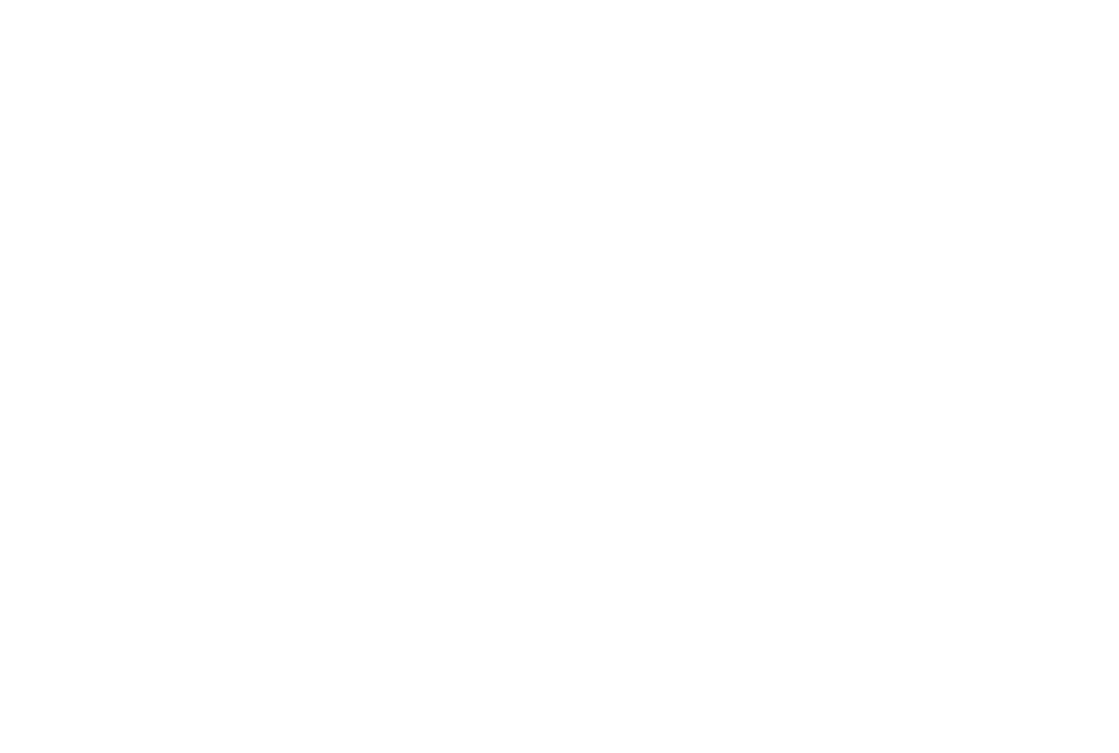 scroll, scrollTop: 0, scrollLeft: 0, axis: both 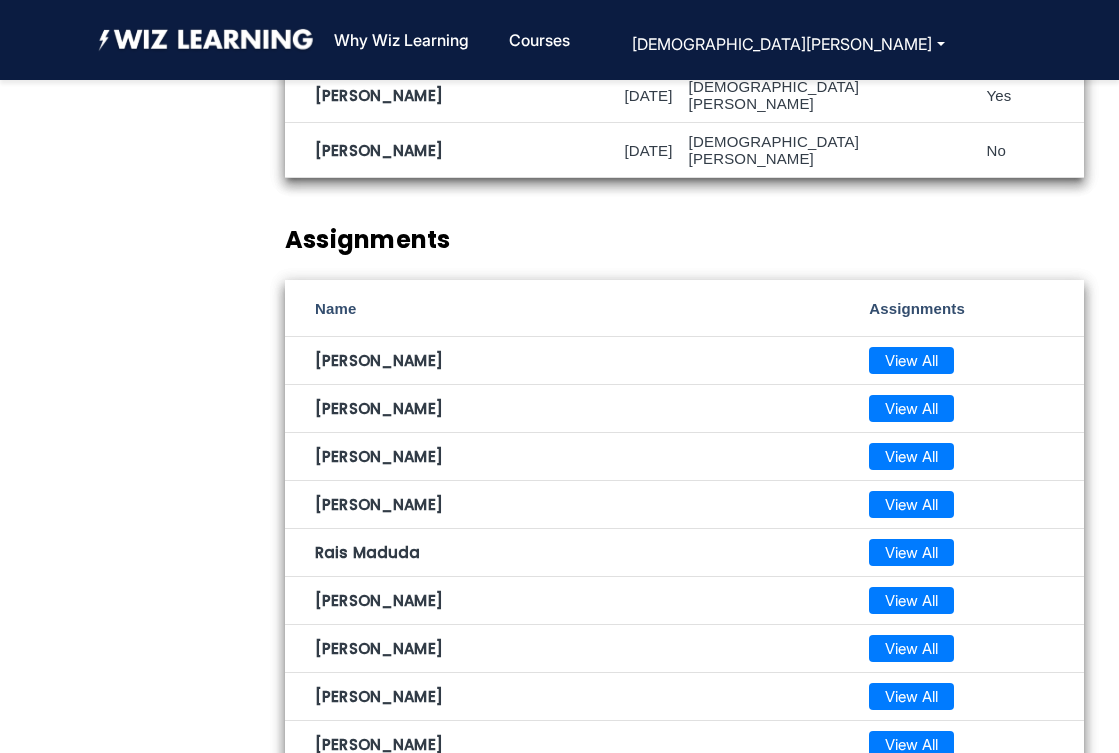 click on "View All" 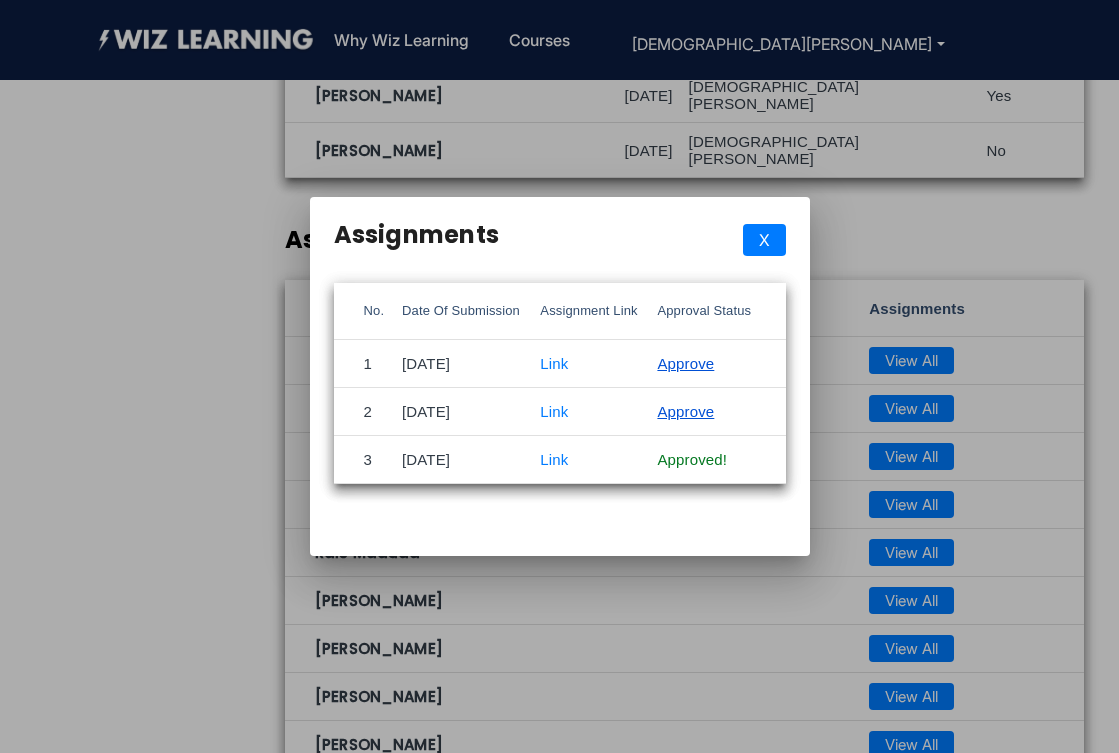 scroll, scrollTop: 0, scrollLeft: 0, axis: both 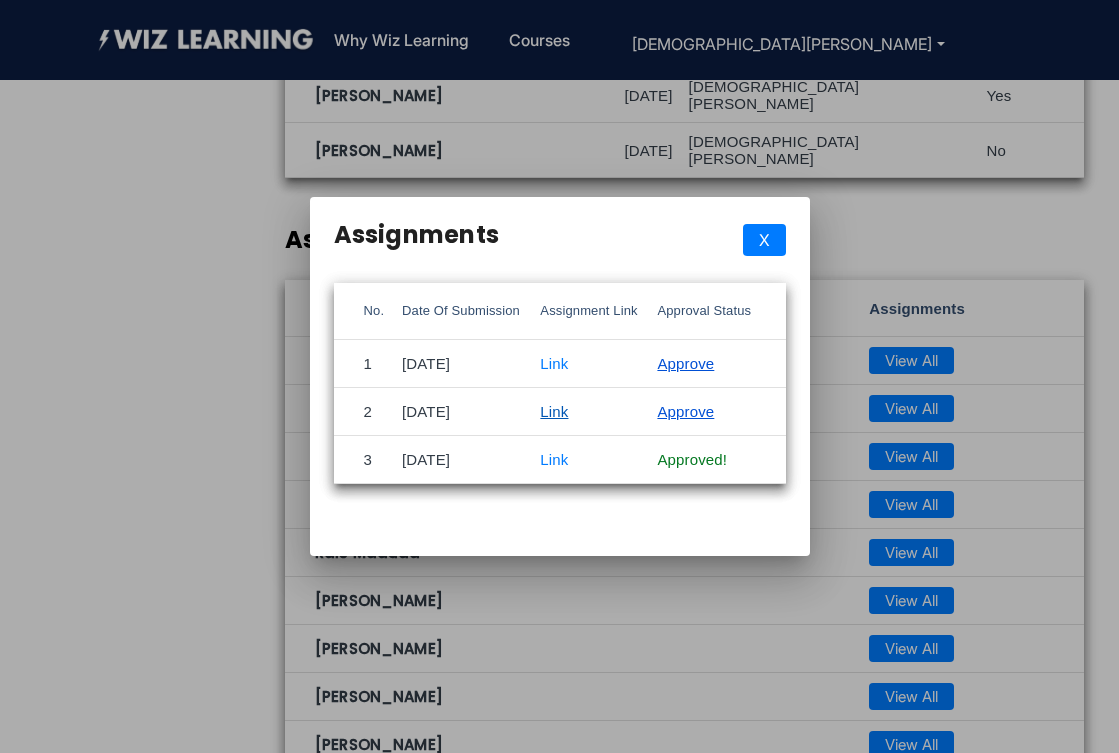 click on "Link" at bounding box center [554, 411] 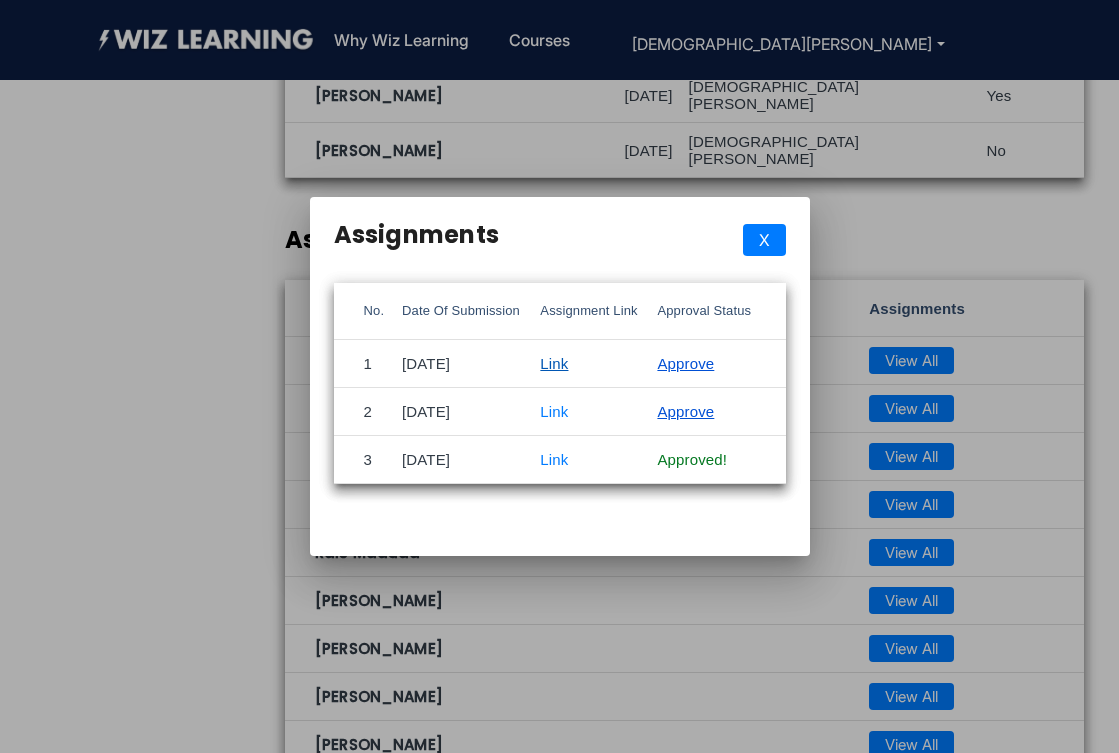click on "Link" at bounding box center [554, 363] 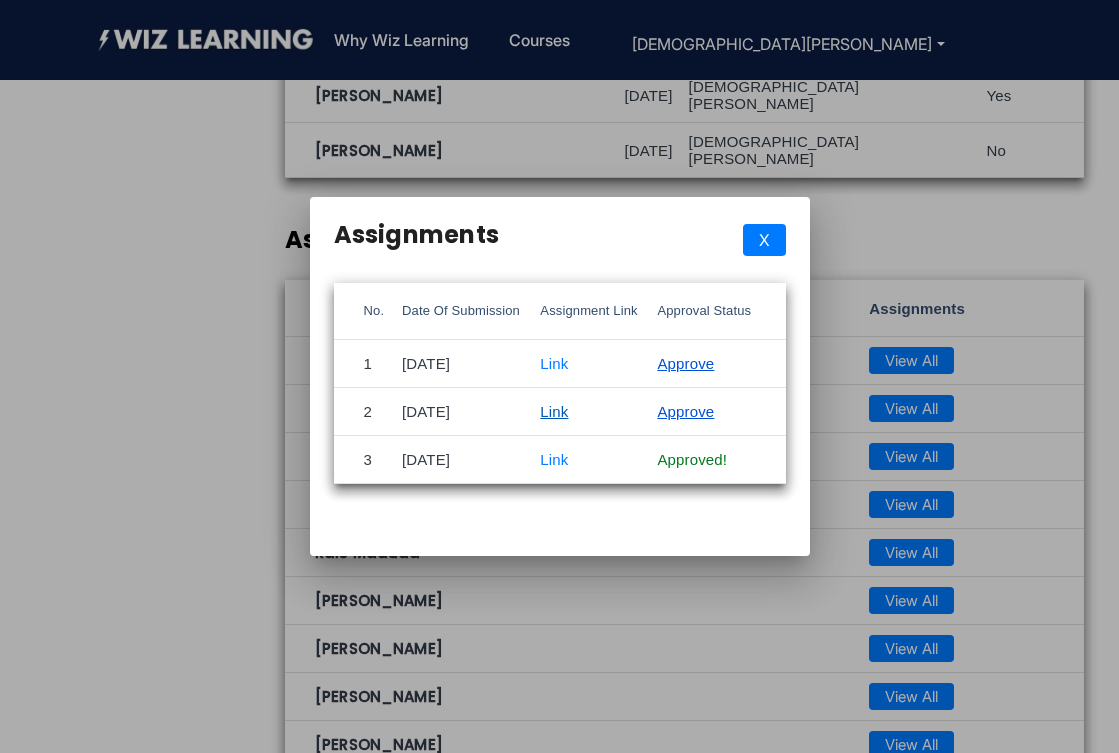 click on "Link" at bounding box center (554, 411) 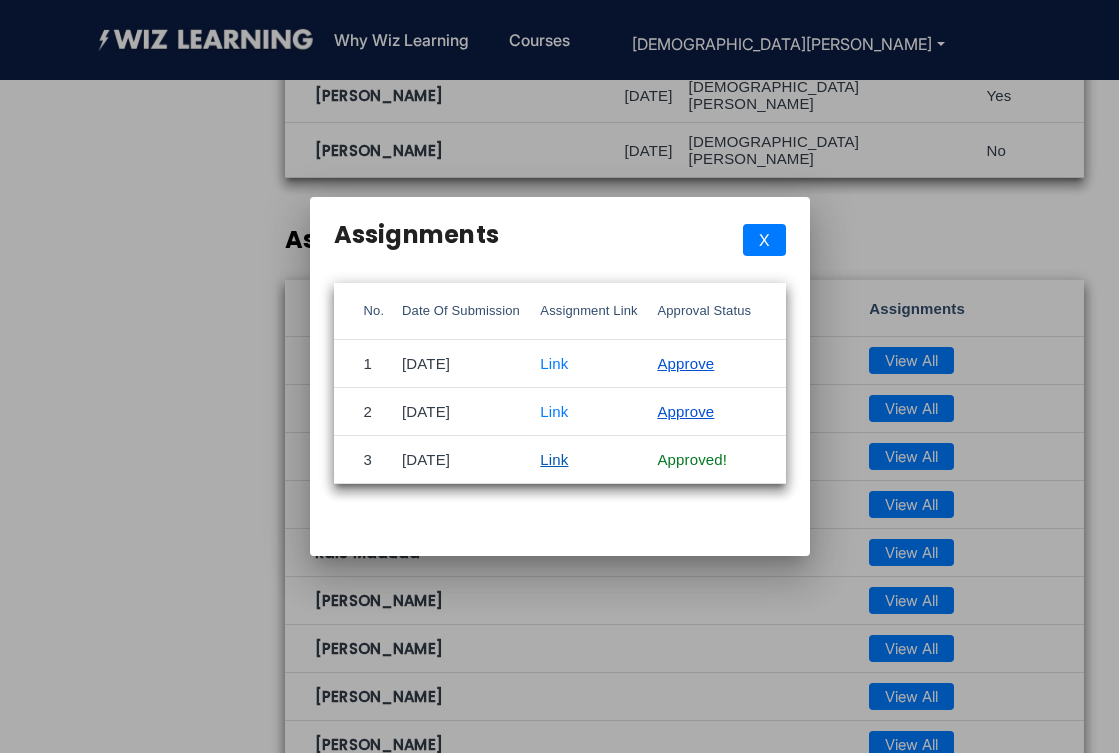 click on "Link" at bounding box center [554, 459] 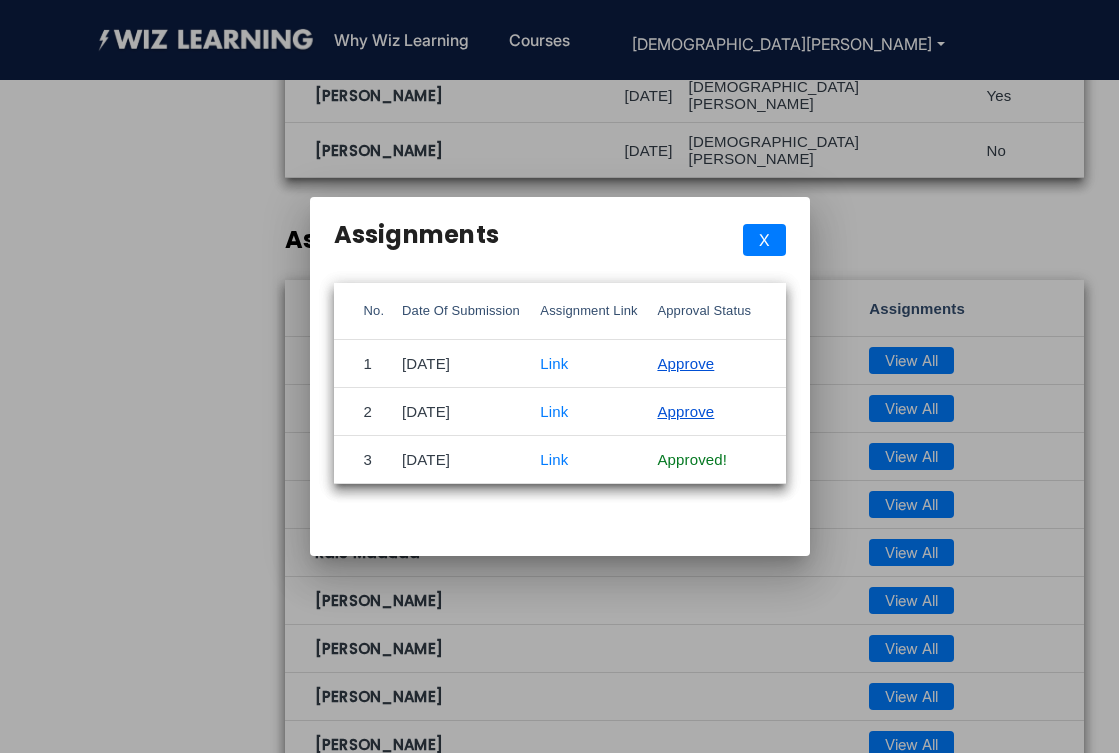 click on "X" at bounding box center (764, 240) 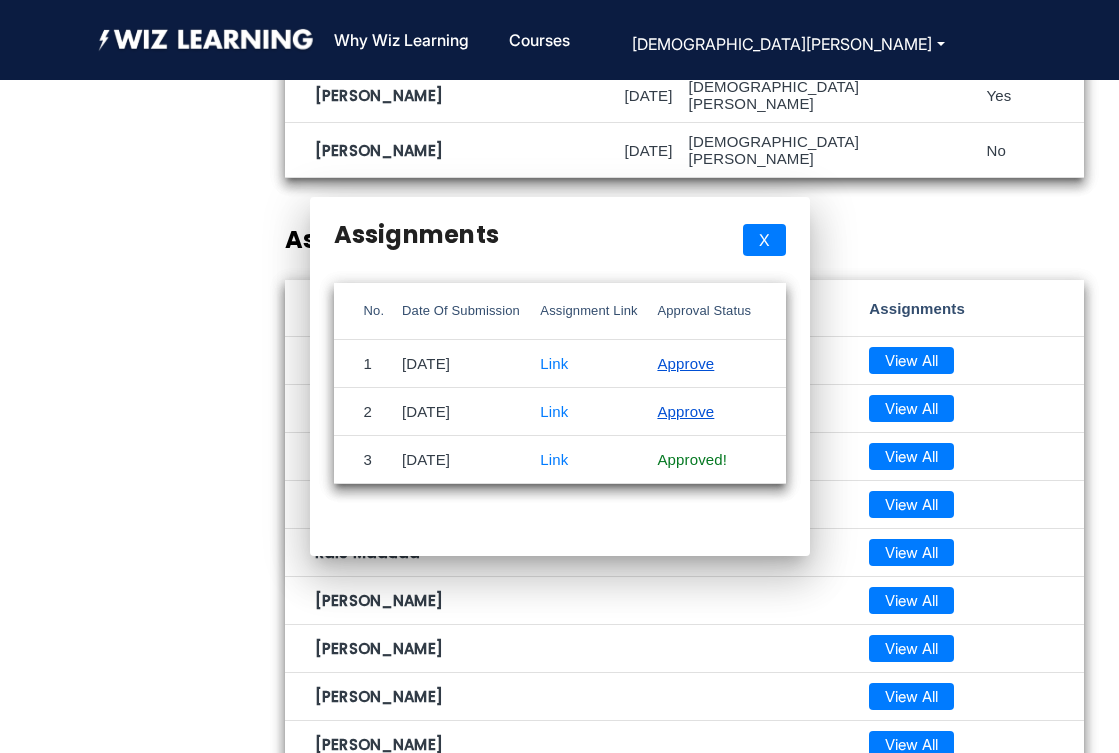 scroll, scrollTop: 3004, scrollLeft: 0, axis: vertical 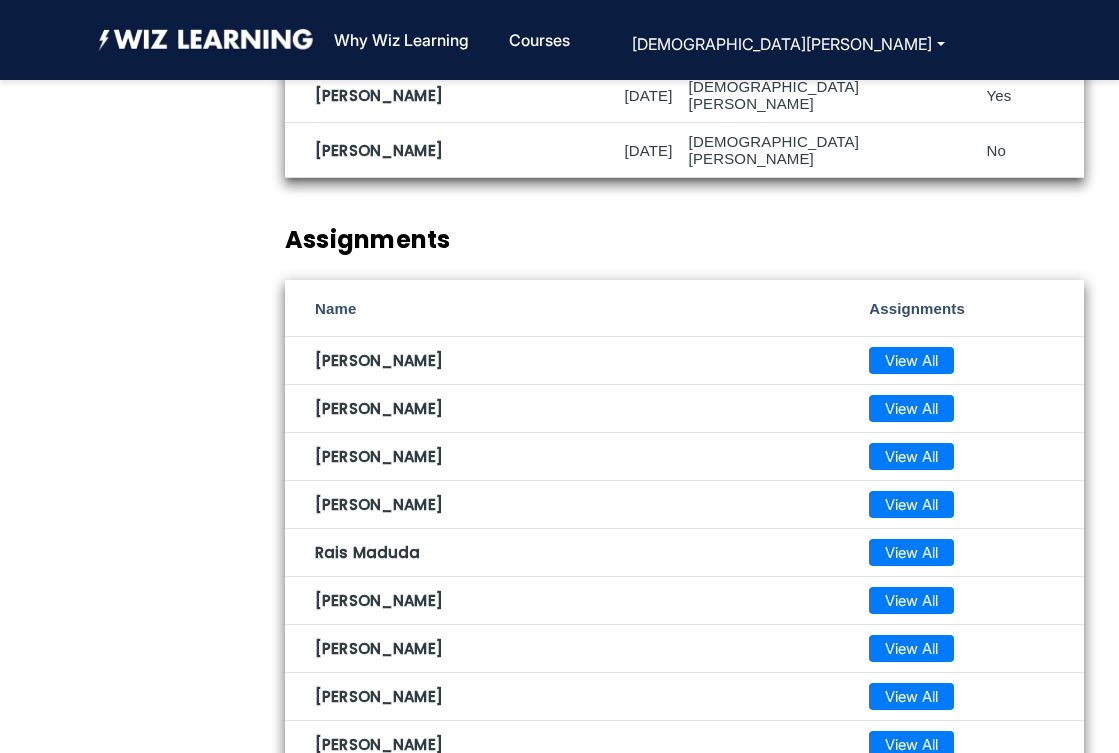 click on "View All" 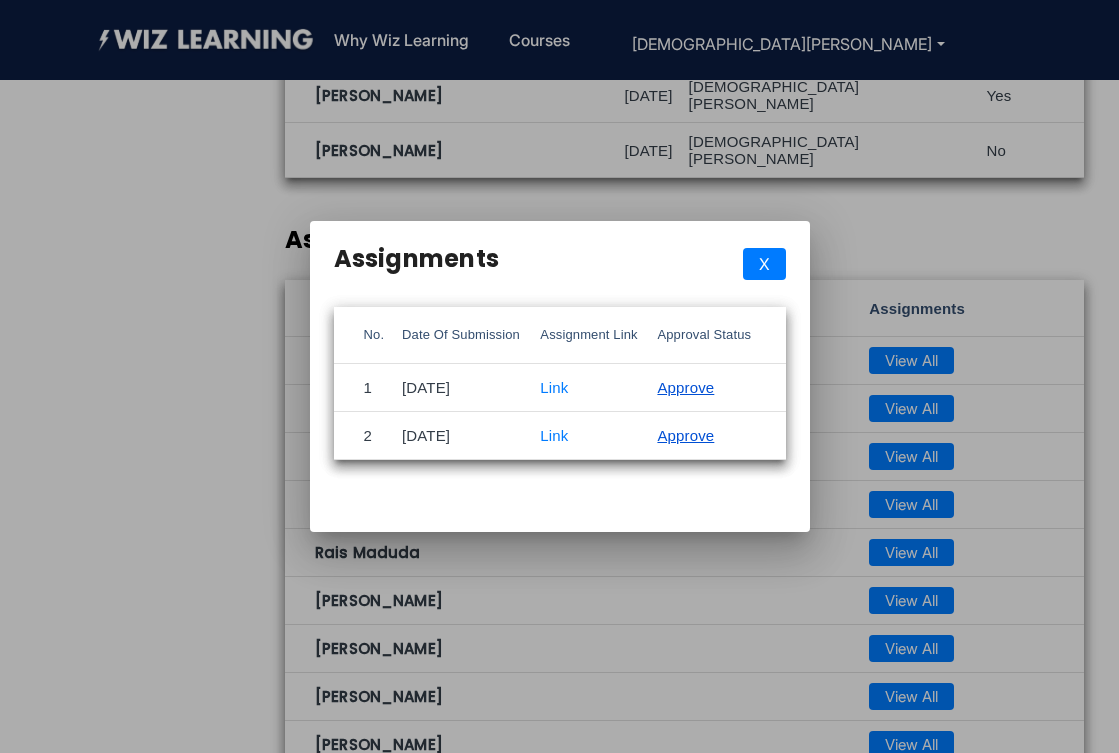 scroll, scrollTop: 0, scrollLeft: 0, axis: both 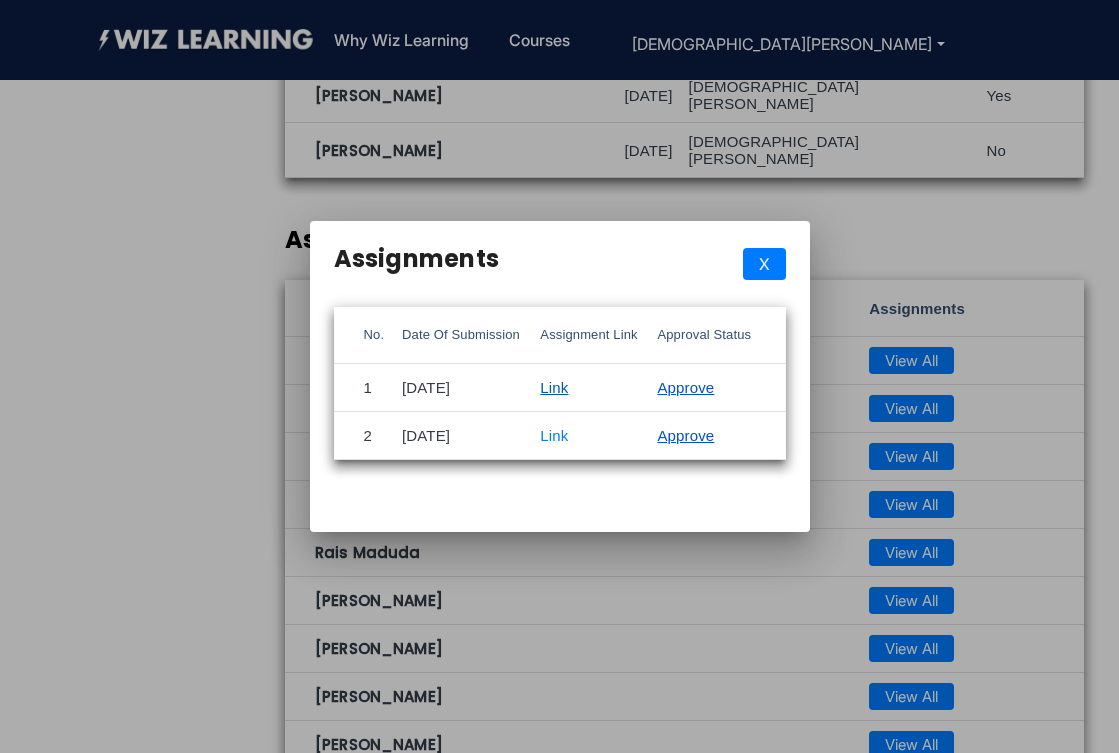 click on "Link" at bounding box center (554, 387) 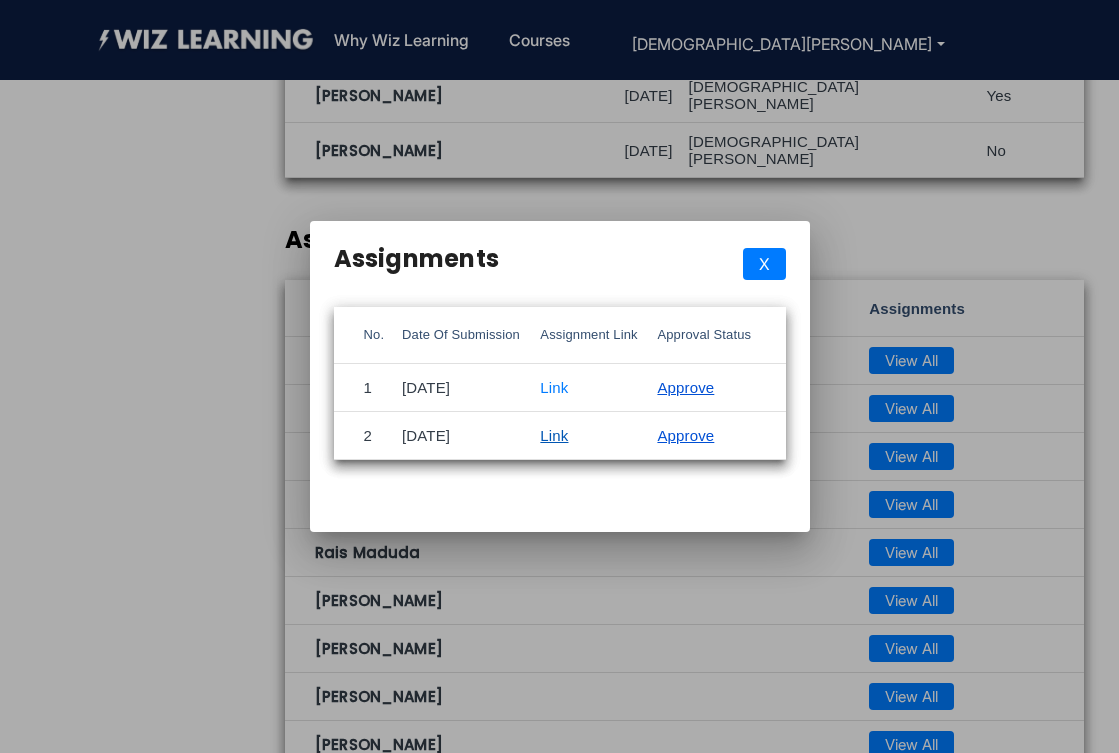 click on "Link" at bounding box center [554, 435] 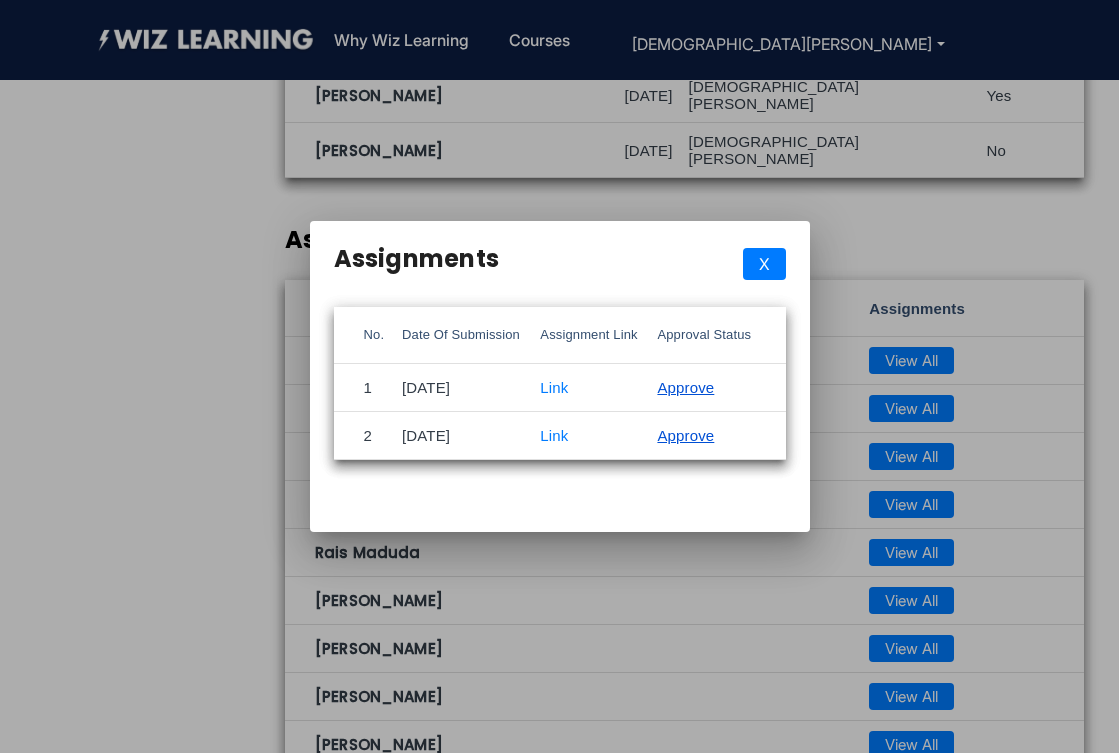 click on "Approve" at bounding box center (685, 435) 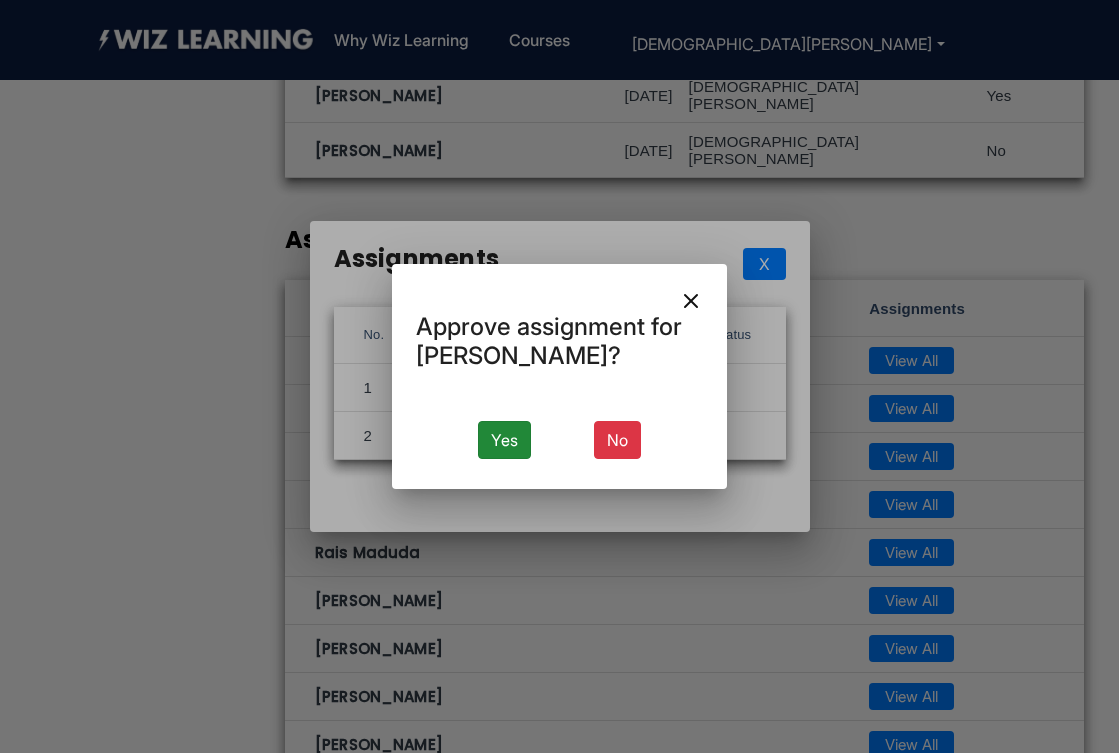 click on "Yes" at bounding box center (504, 440) 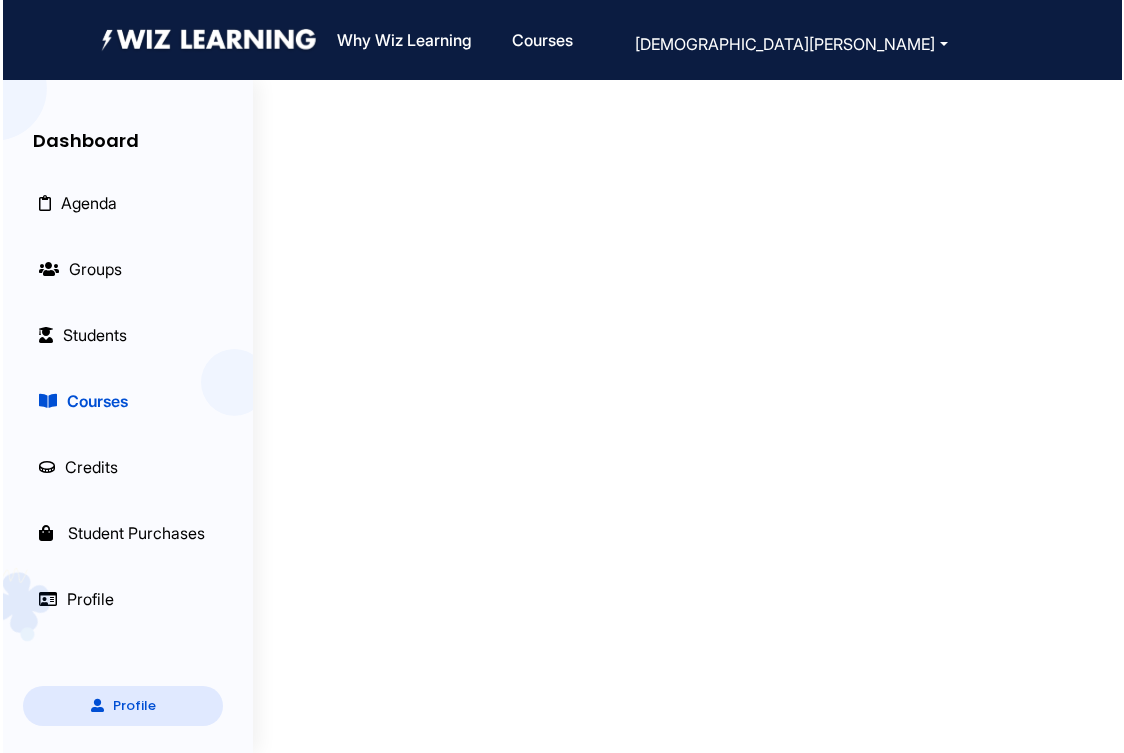 scroll, scrollTop: 0, scrollLeft: 0, axis: both 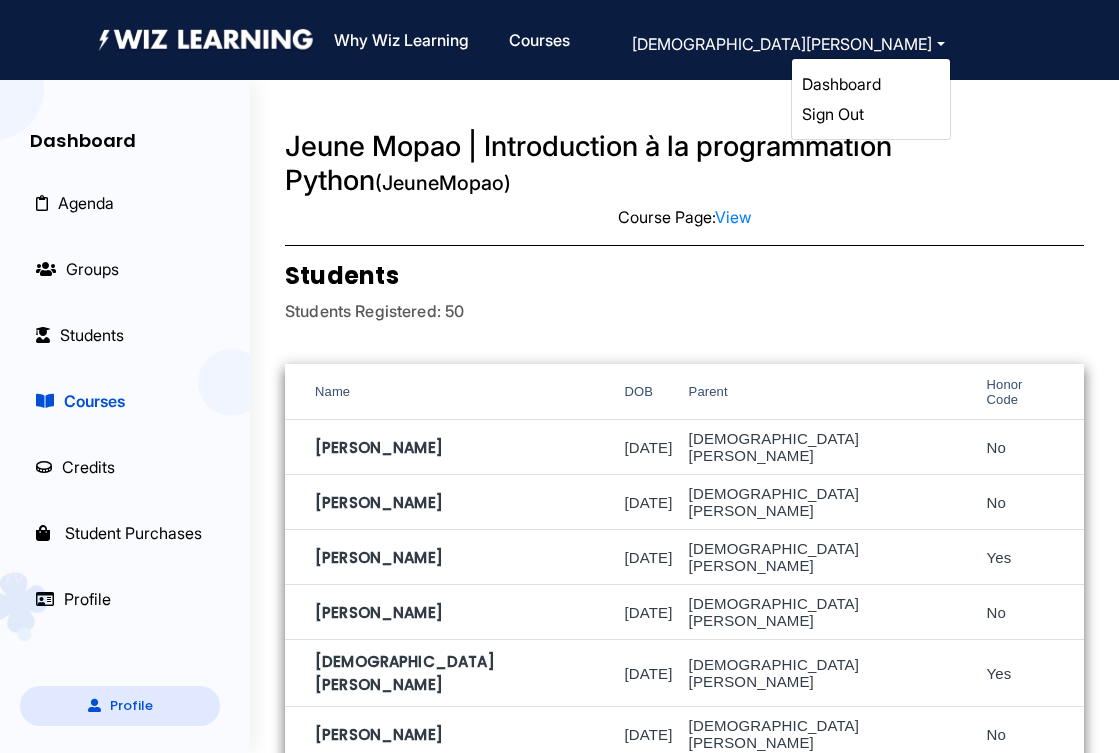 click on "Sign Out" at bounding box center (833, 114) 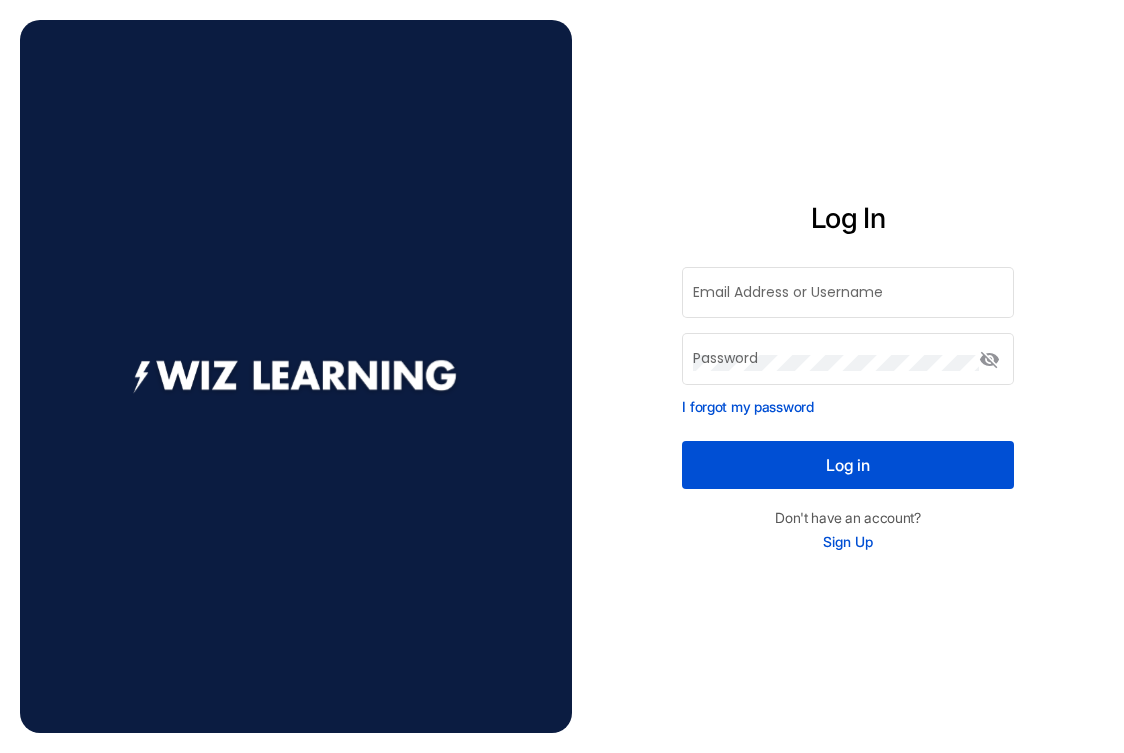 type on "**********" 